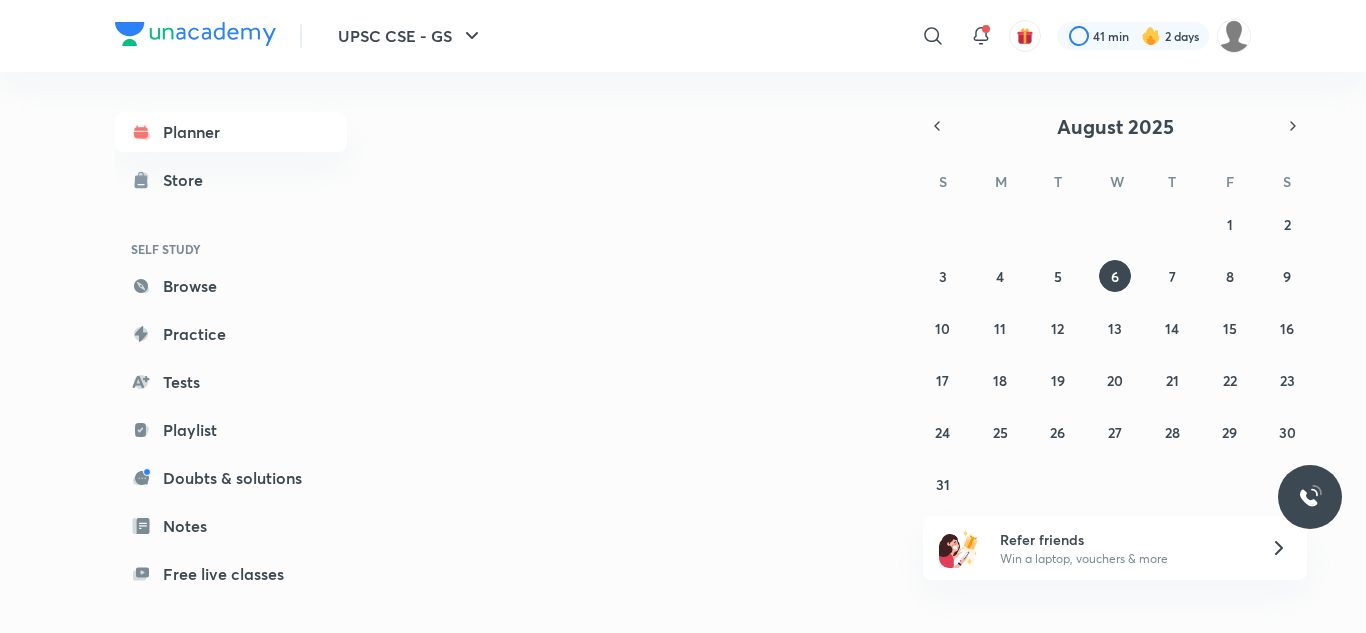 scroll, scrollTop: 0, scrollLeft: 0, axis: both 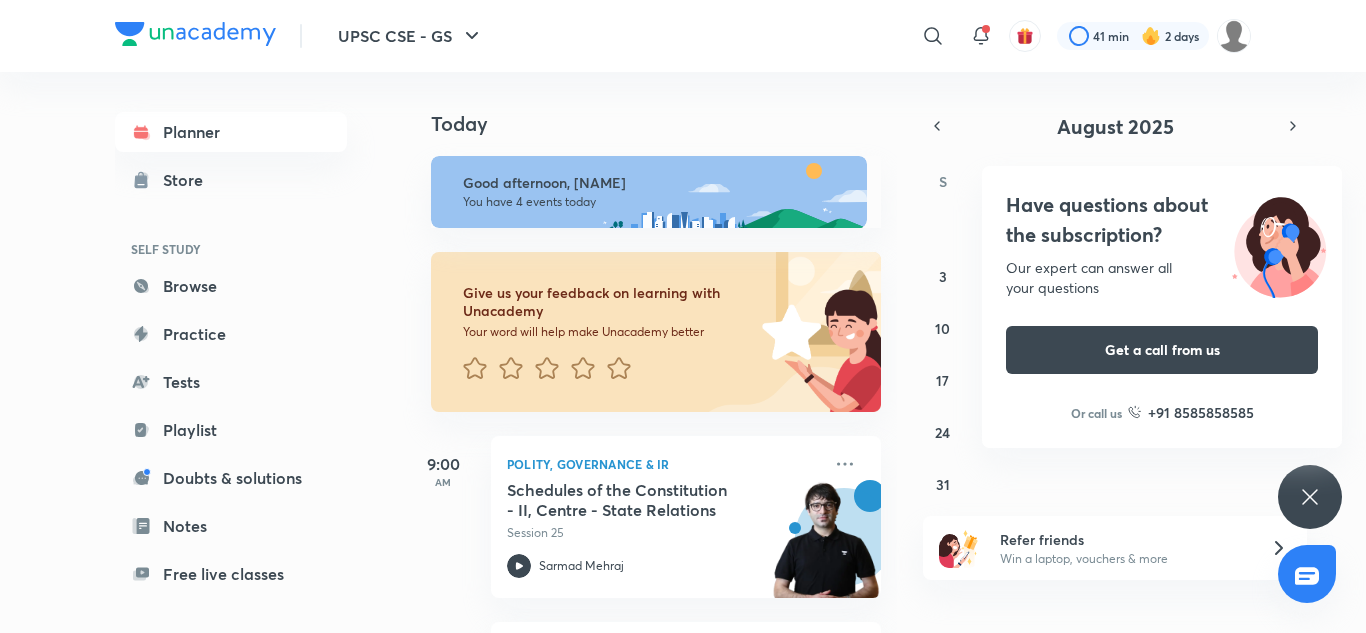 click 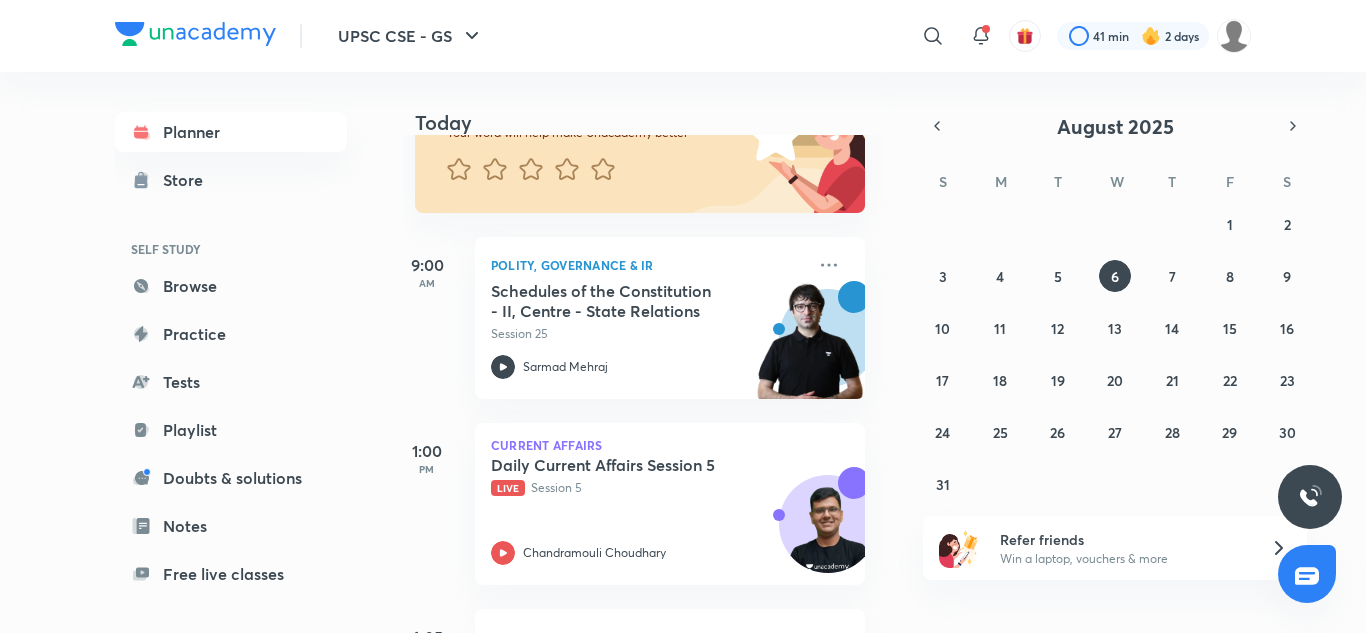 scroll, scrollTop: 200, scrollLeft: 17, axis: both 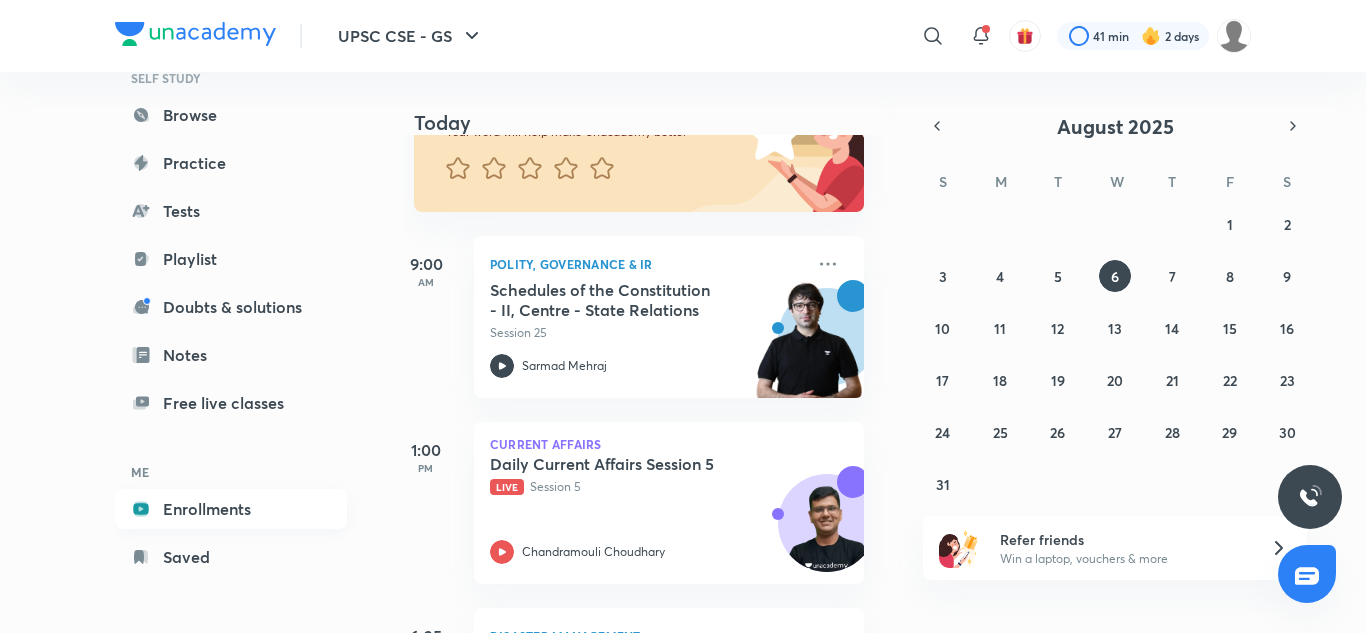 click on "Enrollments" at bounding box center [231, 509] 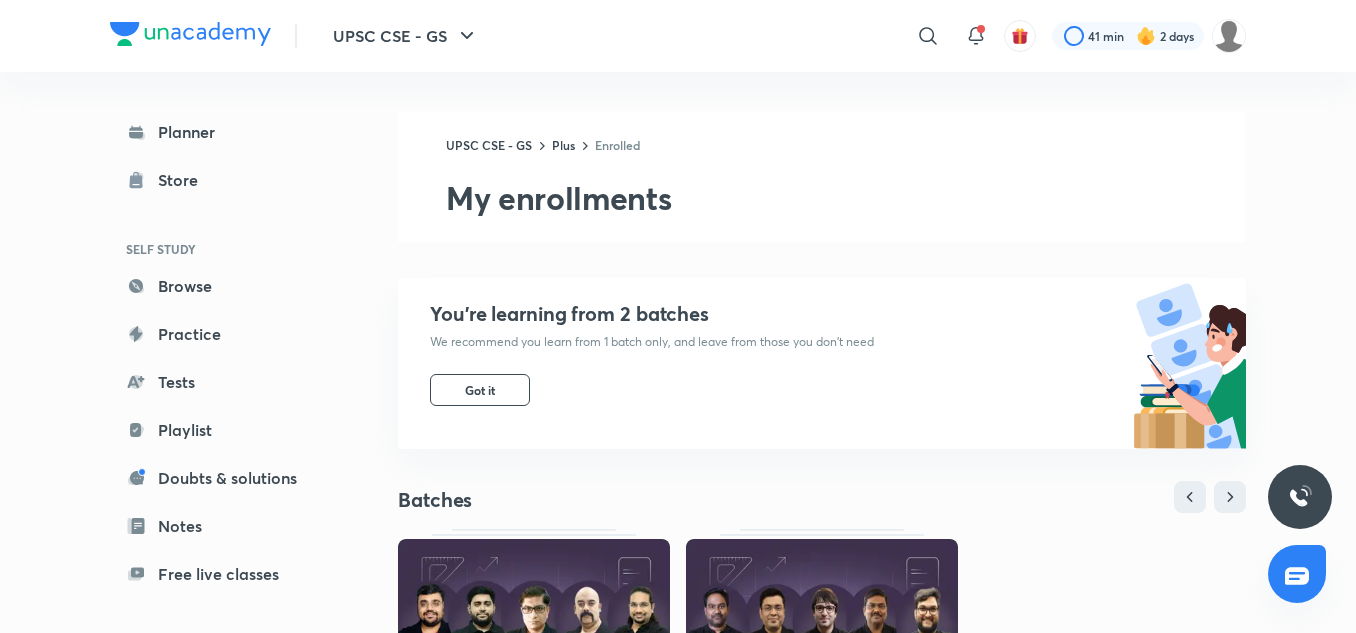 scroll, scrollTop: 329, scrollLeft: 0, axis: vertical 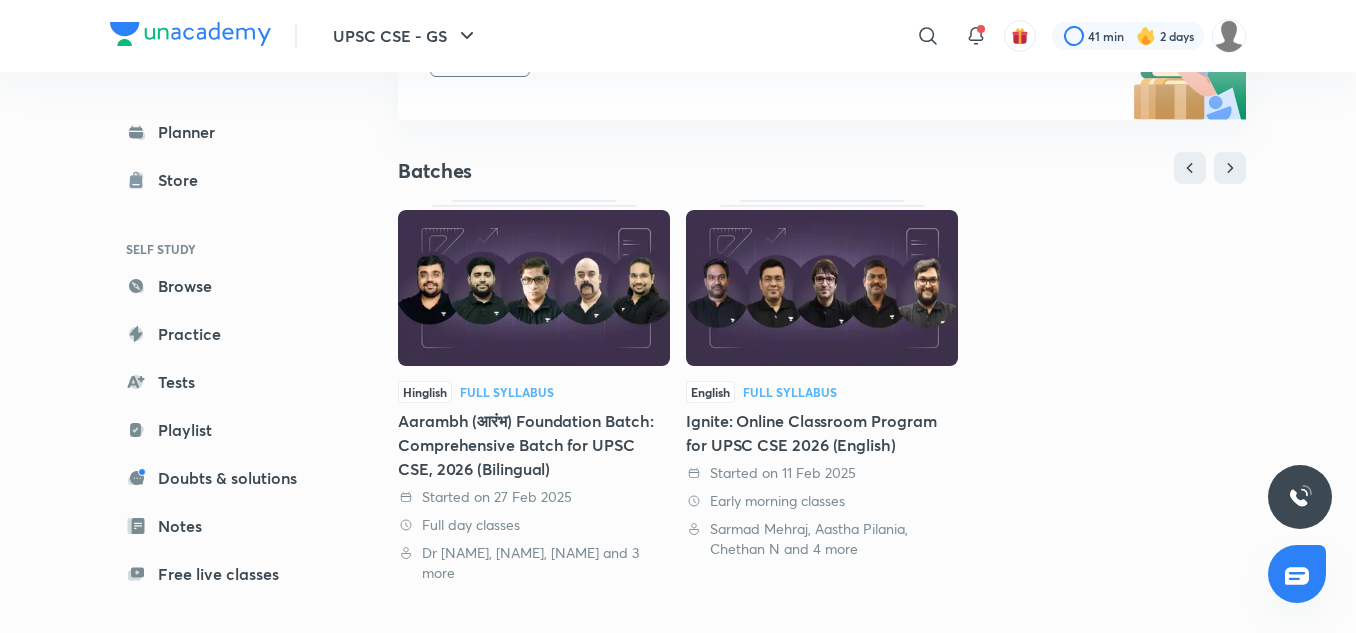 click at bounding box center (822, 289) 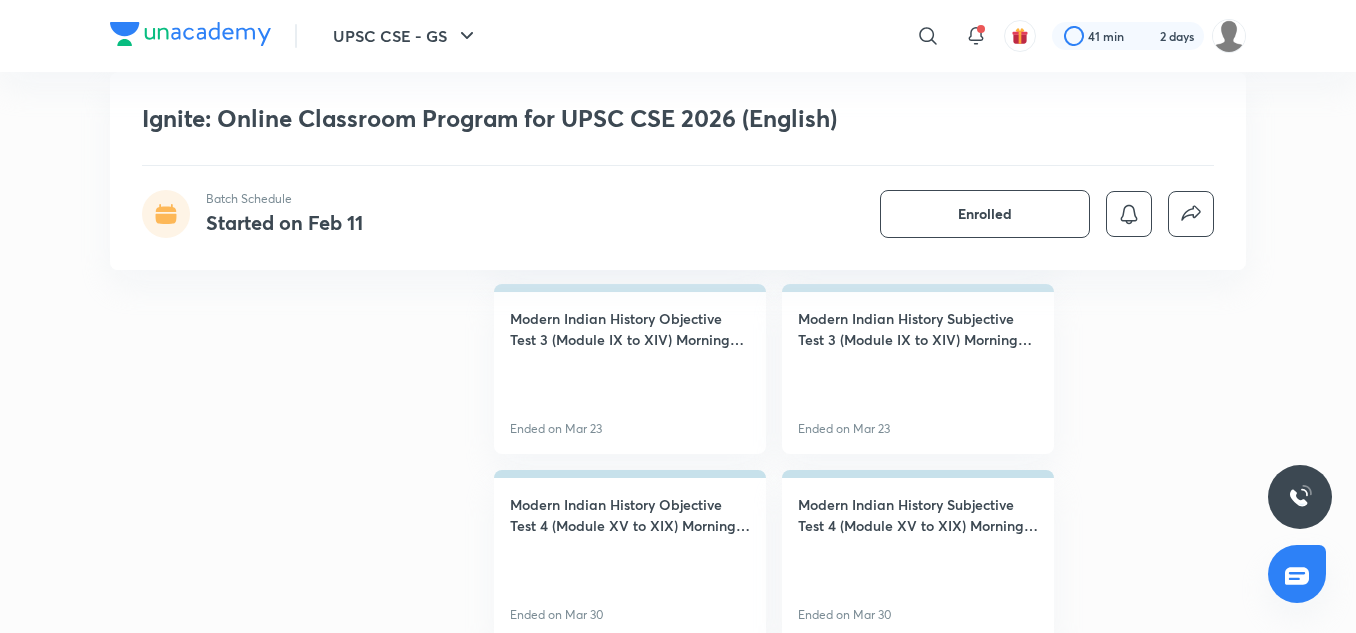 scroll, scrollTop: 0, scrollLeft: 0, axis: both 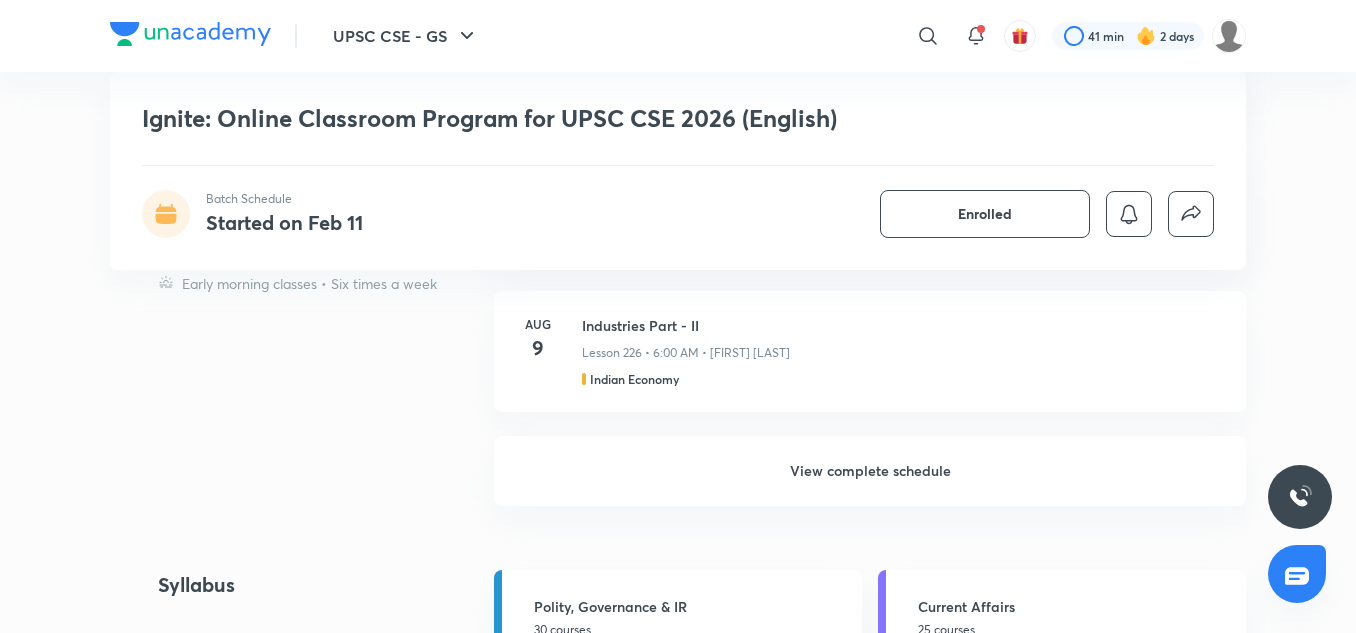 click on "View complete schedule" at bounding box center [870, 471] 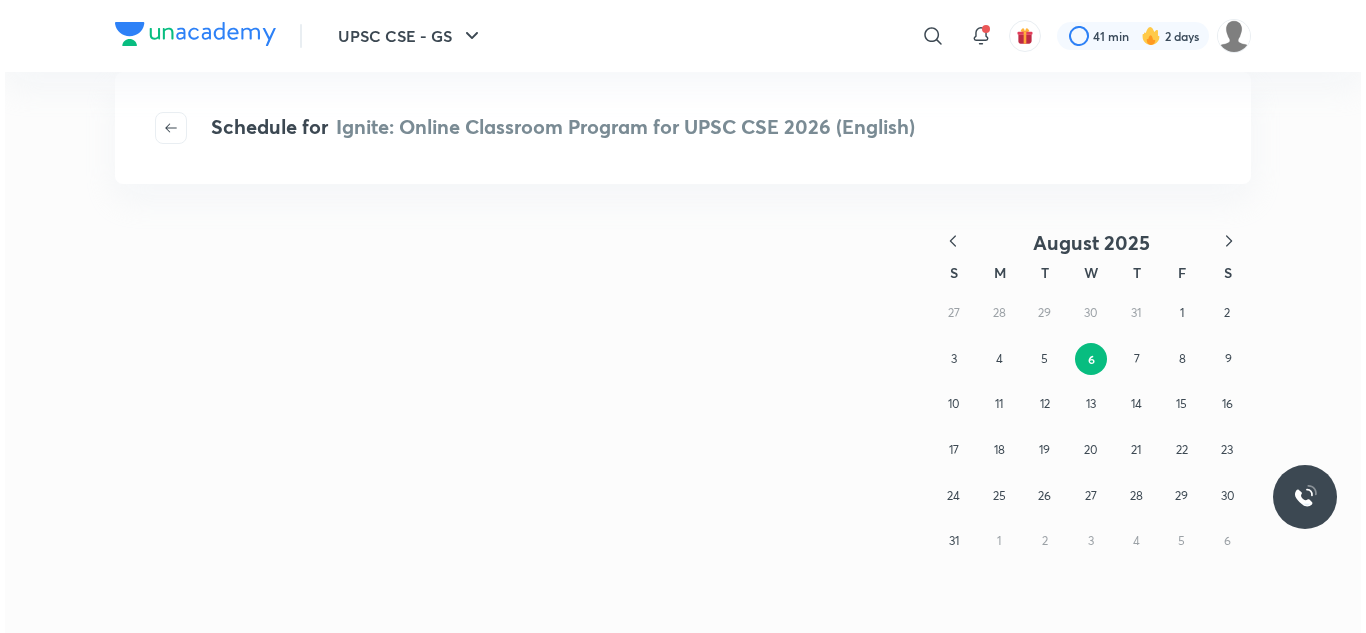 scroll, scrollTop: 0, scrollLeft: 0, axis: both 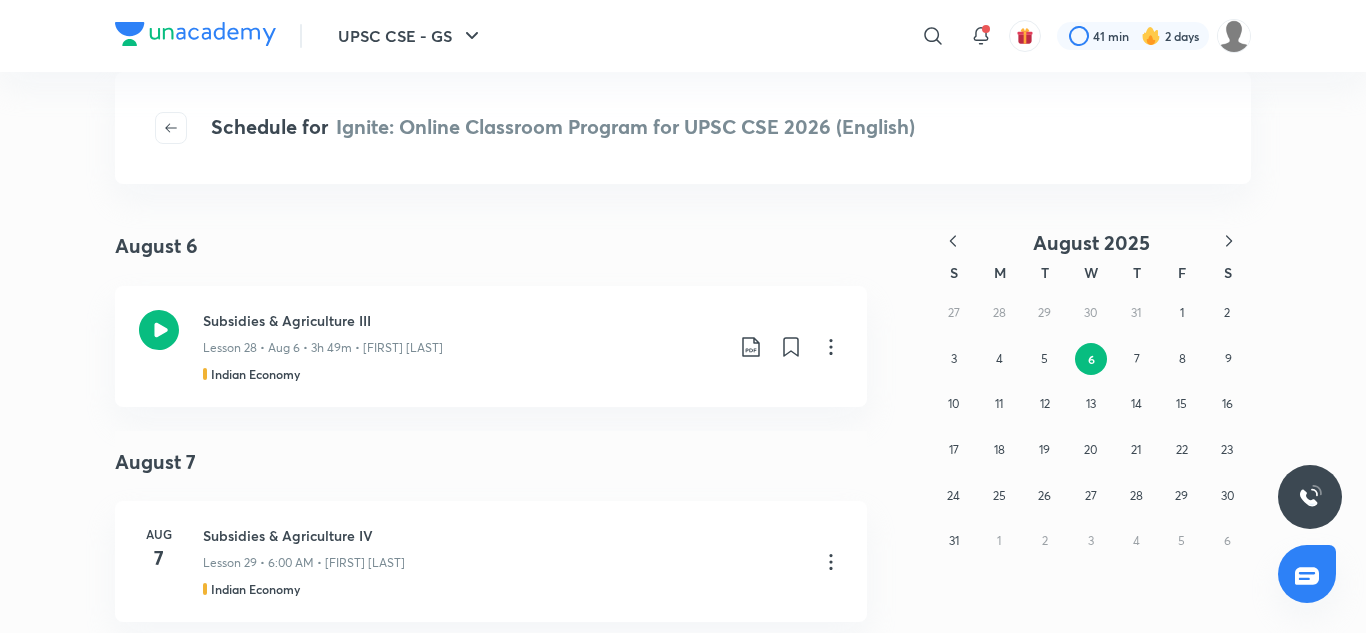 click 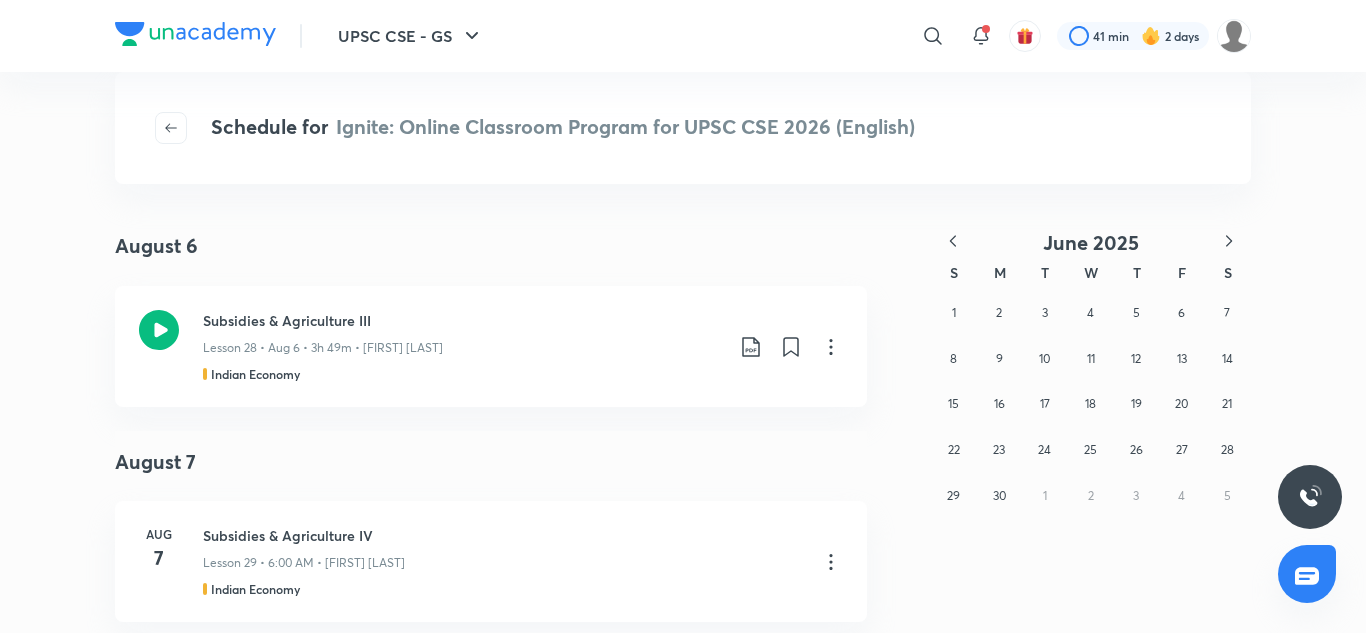click 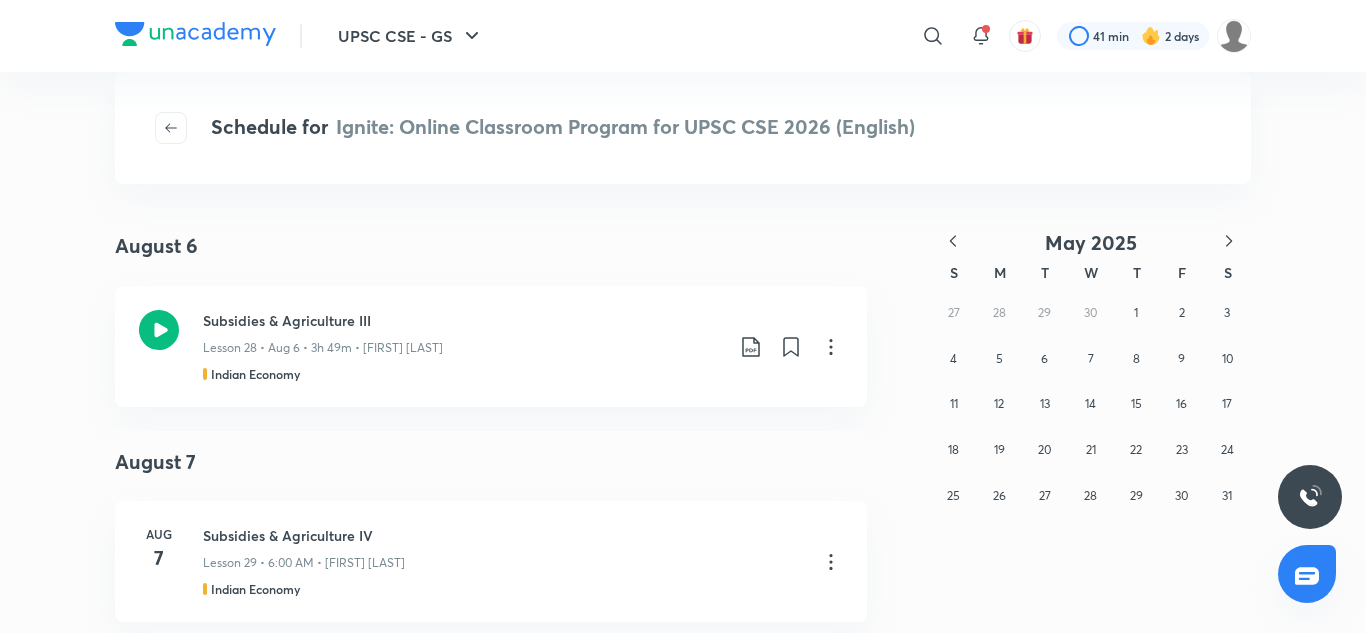 click 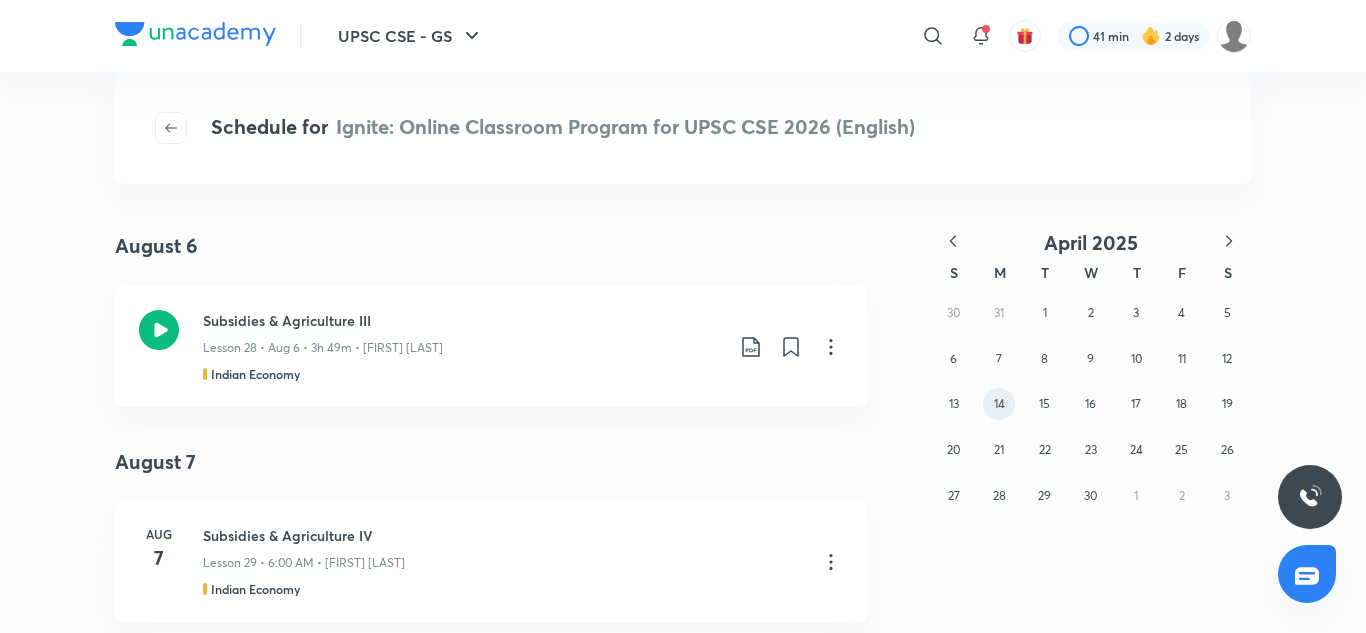 click on "14" at bounding box center [999, 403] 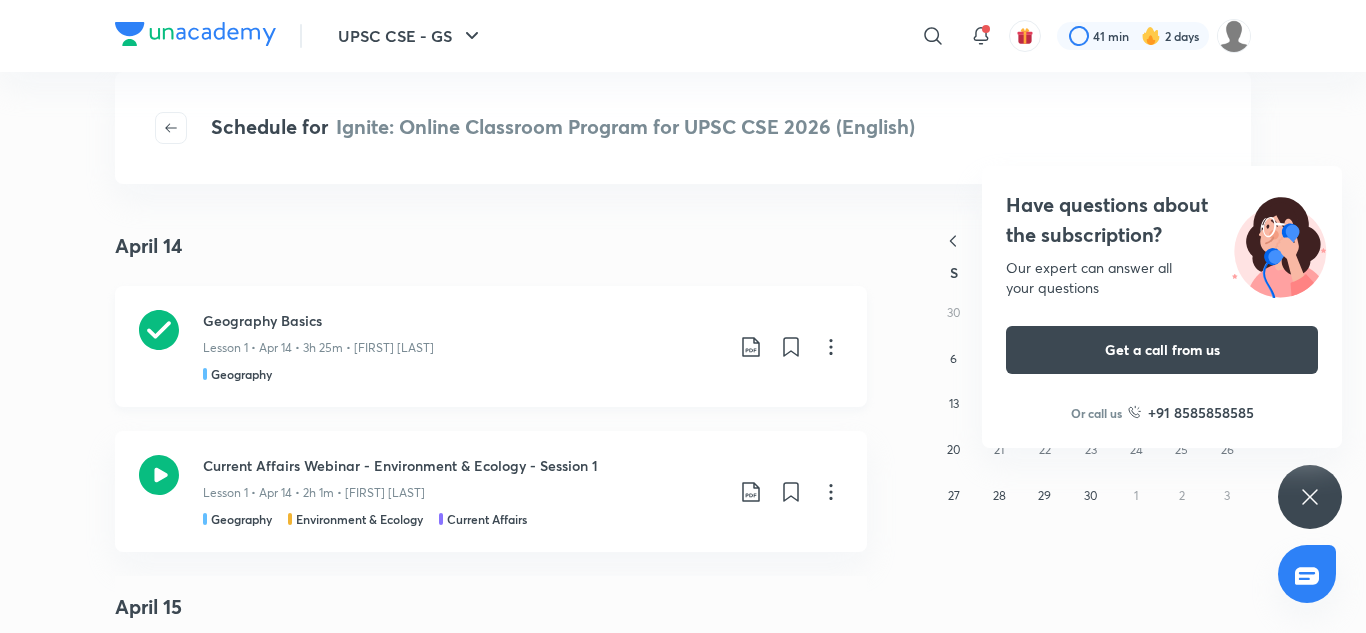 click on "Geography Basics" at bounding box center [463, 320] 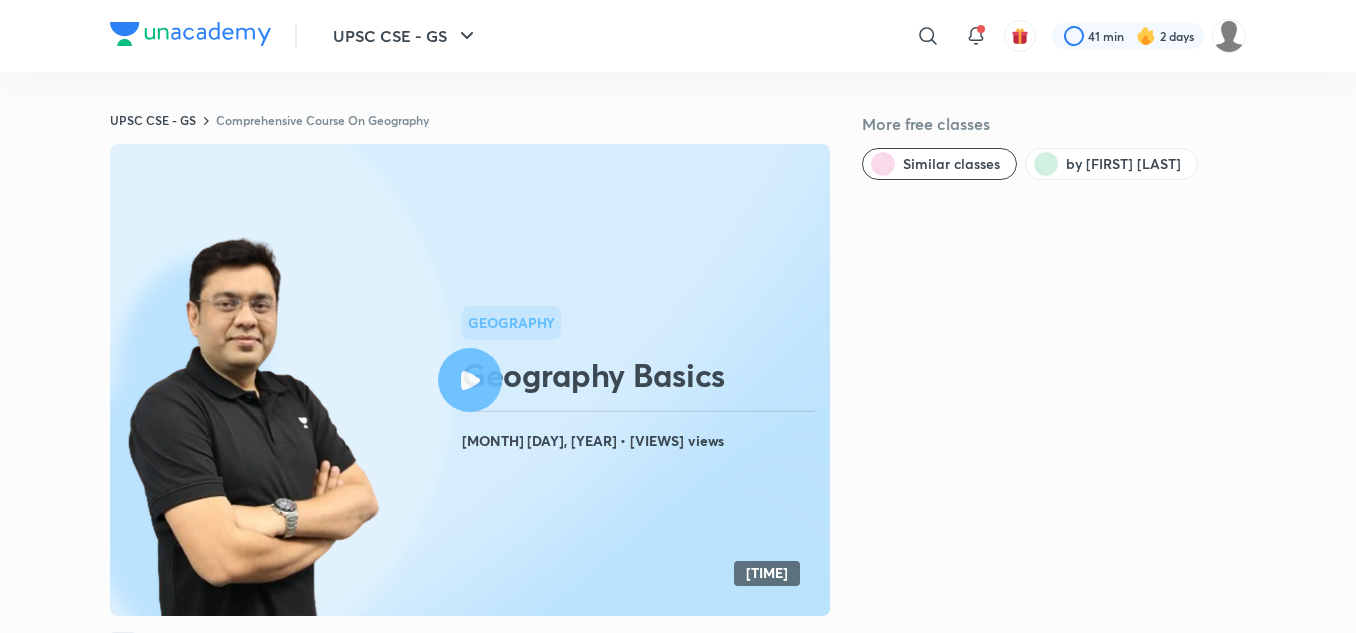 scroll, scrollTop: 0, scrollLeft: 0, axis: both 